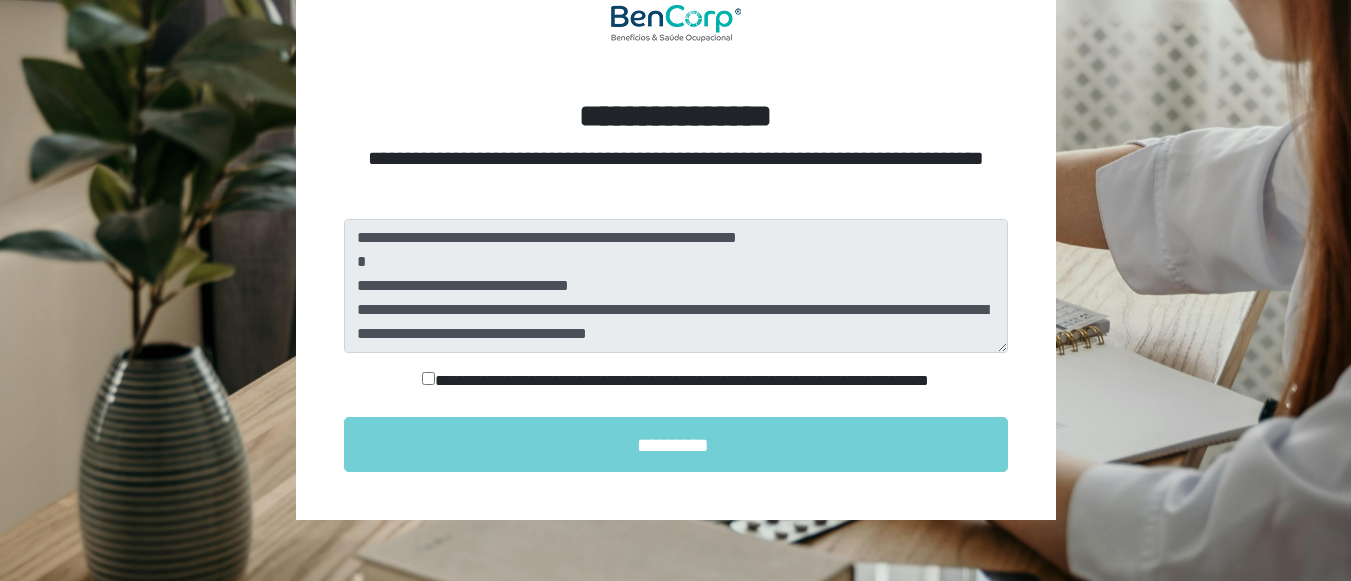 scroll, scrollTop: 200, scrollLeft: 0, axis: vertical 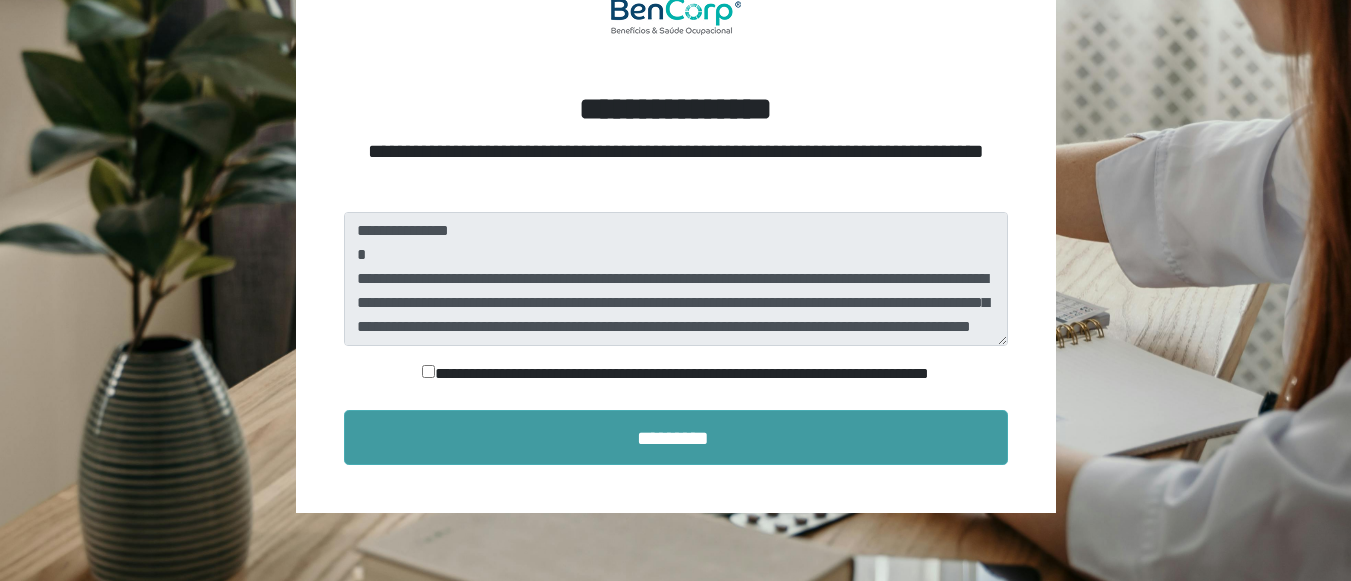 click on "*********" at bounding box center [676, 437] 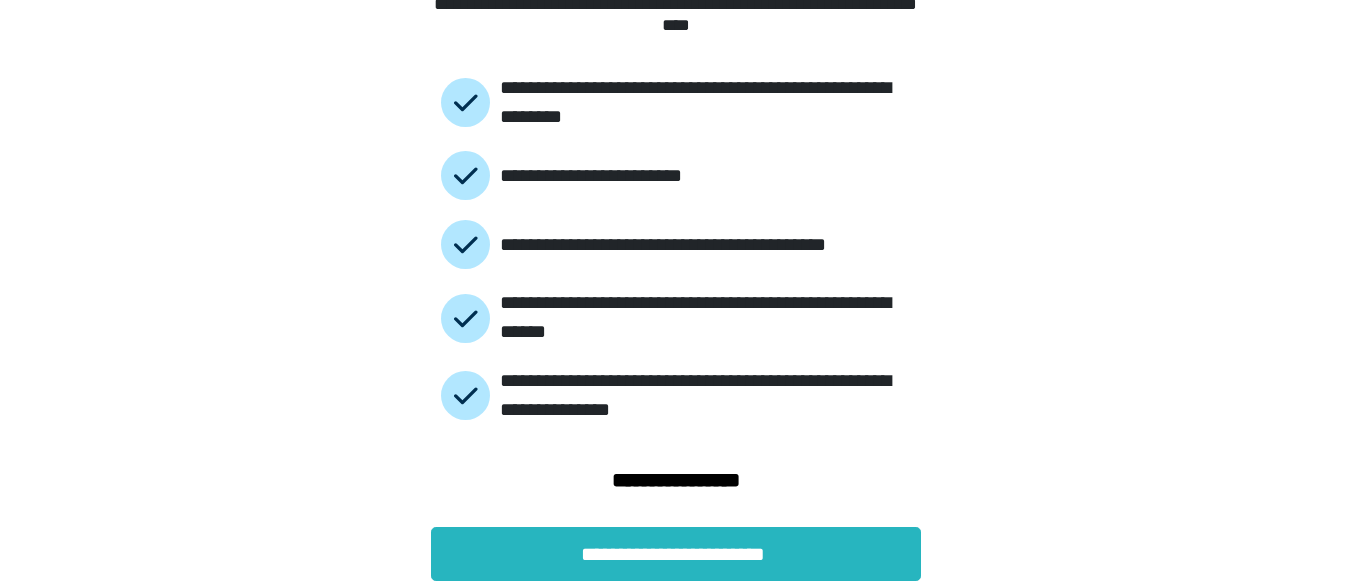 scroll, scrollTop: 195, scrollLeft: 0, axis: vertical 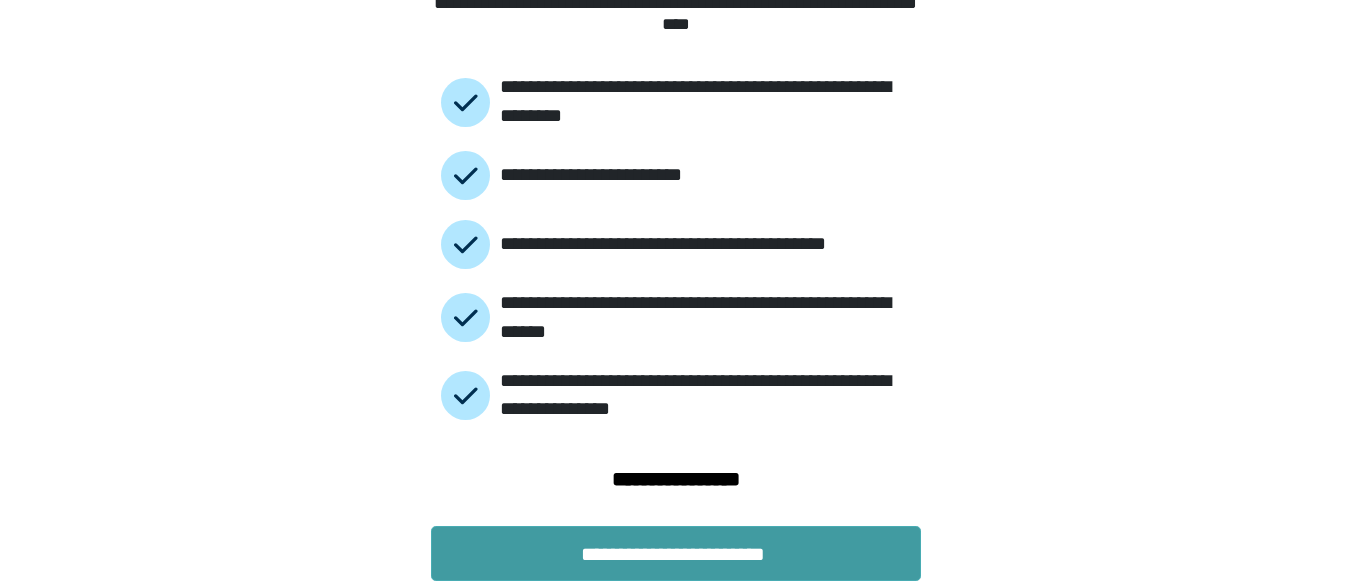 click on "**********" at bounding box center [676, 553] 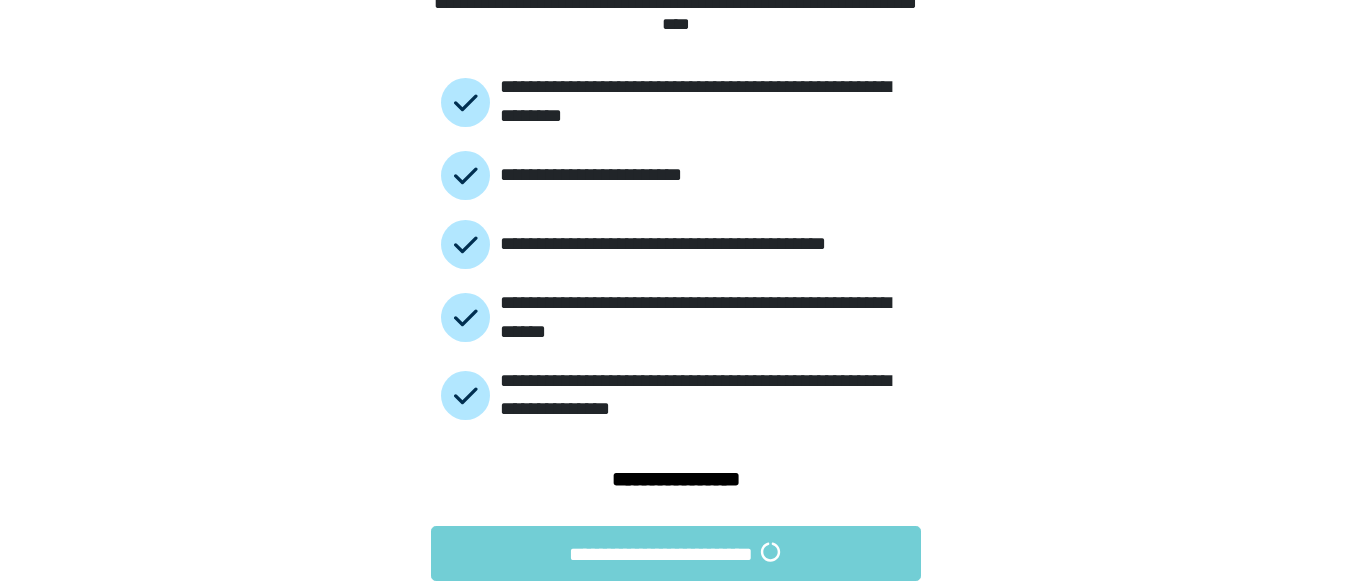 scroll, scrollTop: 0, scrollLeft: 0, axis: both 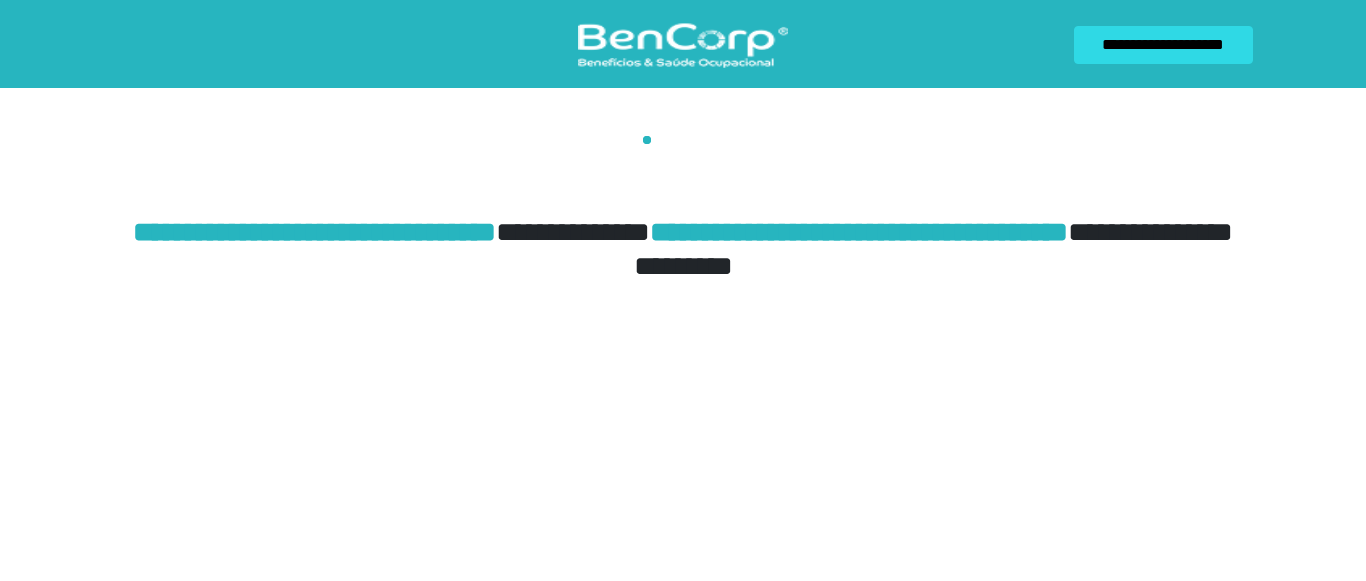 click on "**********" at bounding box center [683, 145] 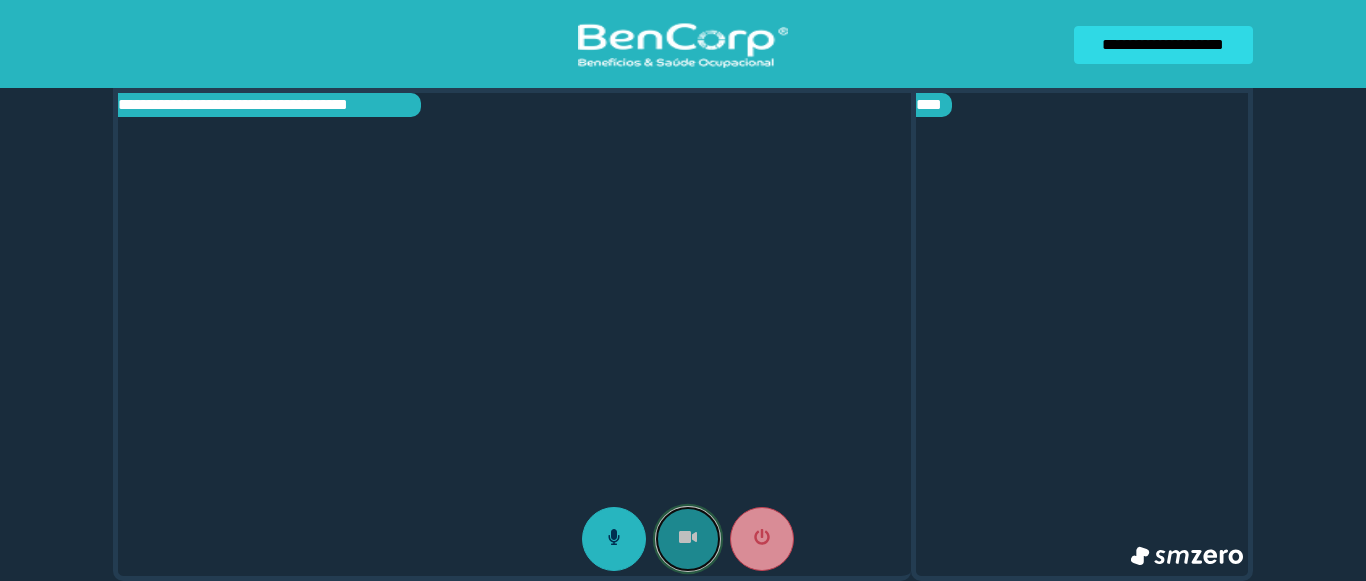 click at bounding box center [688, 539] 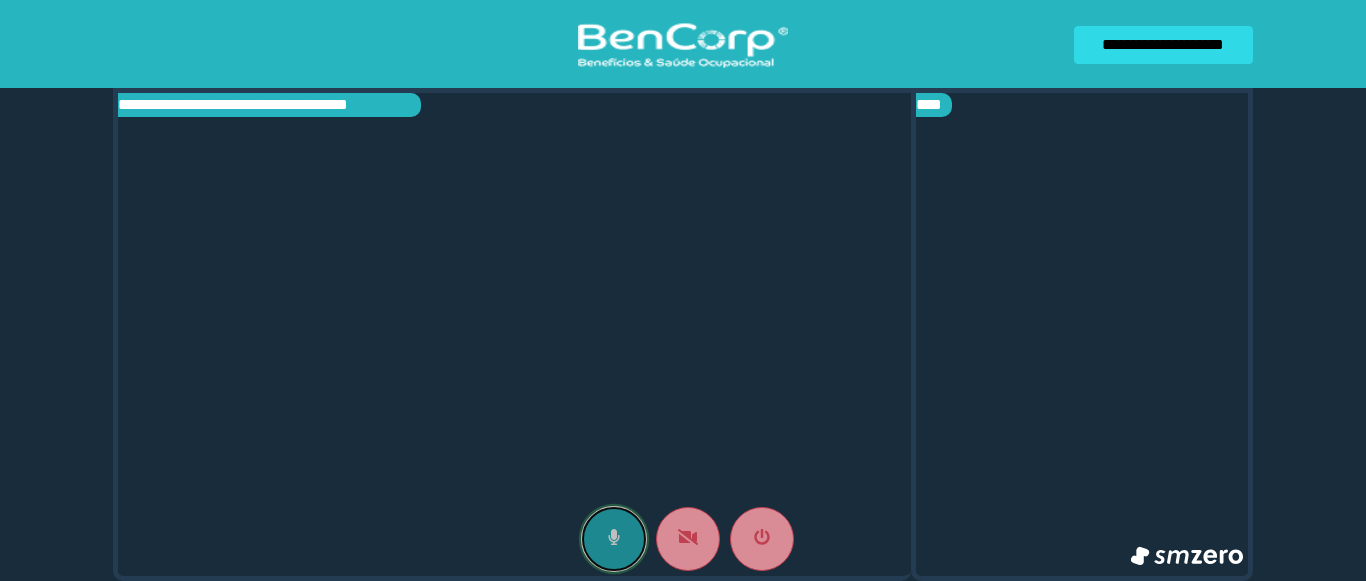 click at bounding box center (614, 539) 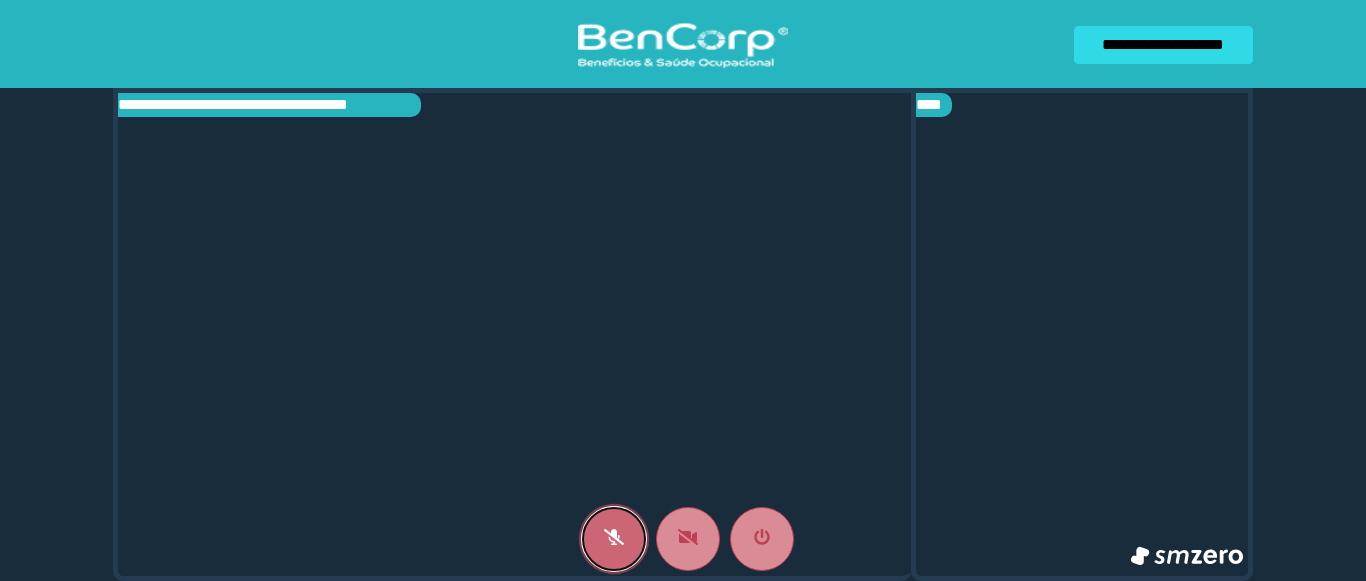 click at bounding box center [614, 539] 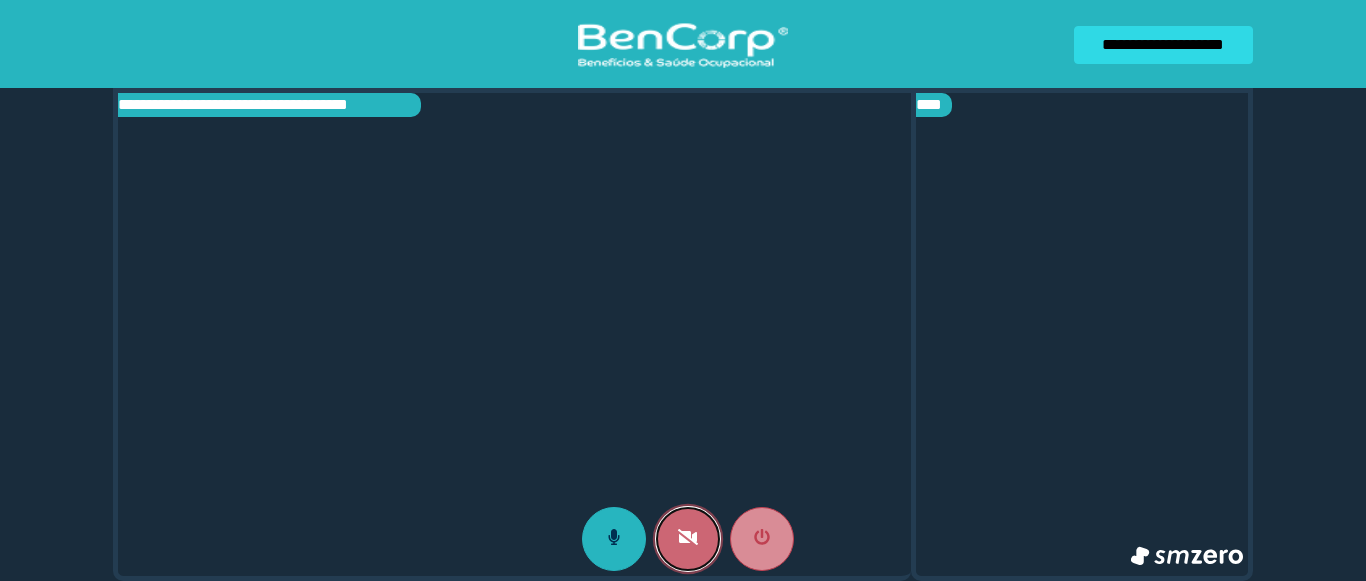 click 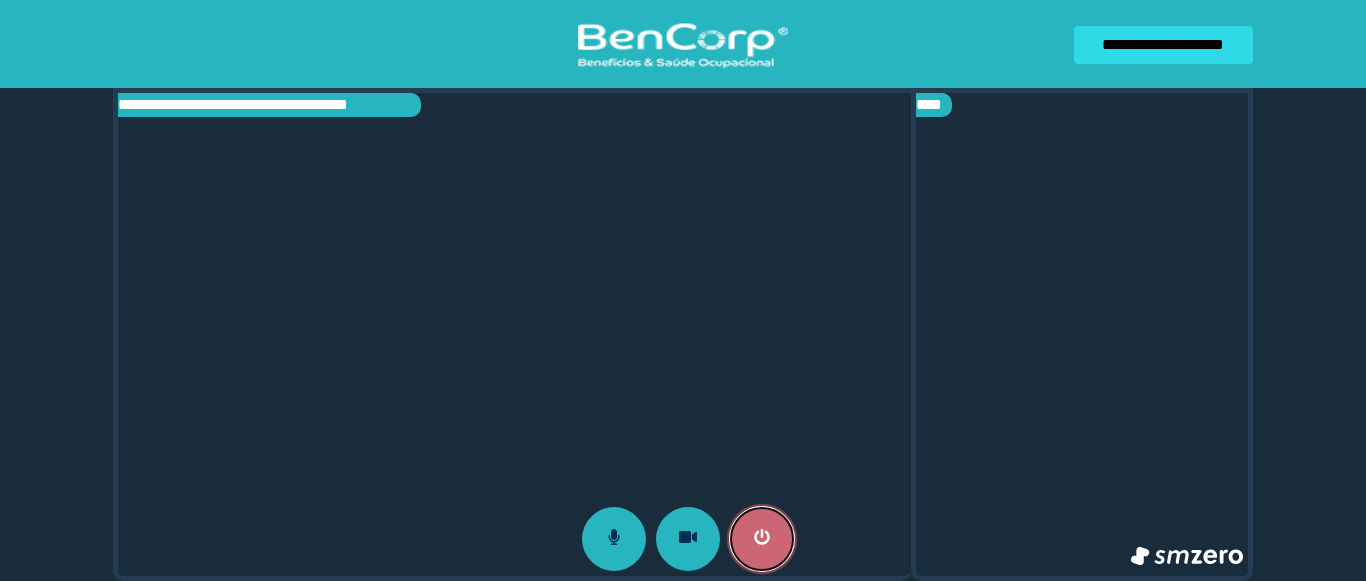 drag, startPoint x: 760, startPoint y: 538, endPoint x: 772, endPoint y: 541, distance: 12.369317 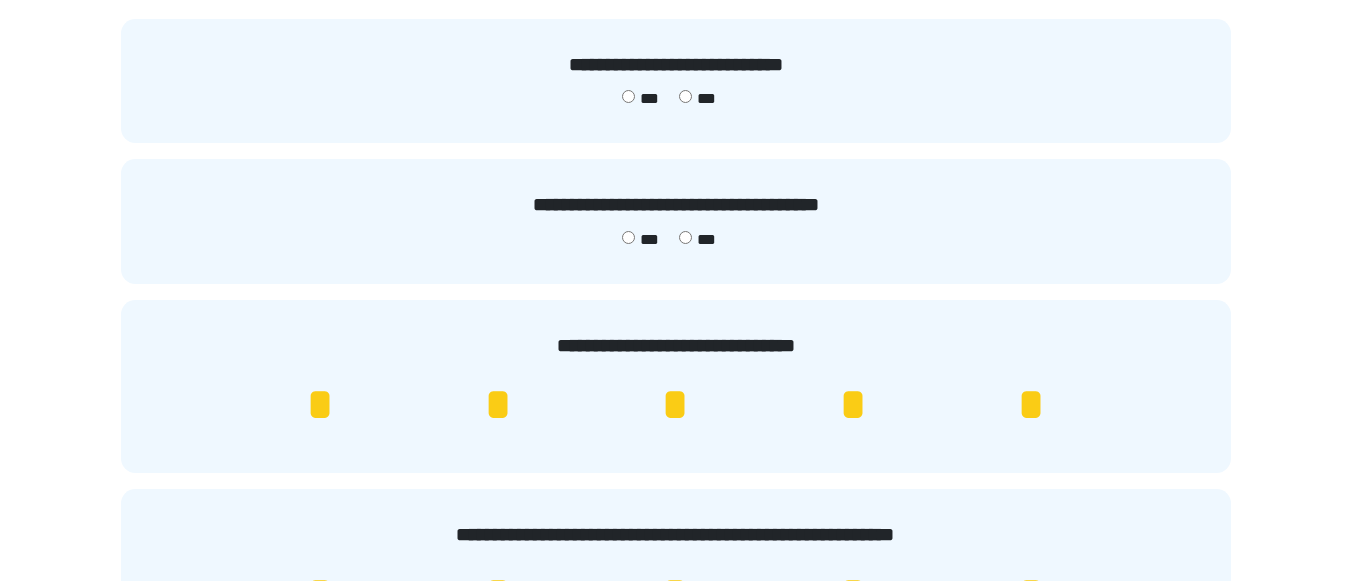 scroll, scrollTop: 200, scrollLeft: 0, axis: vertical 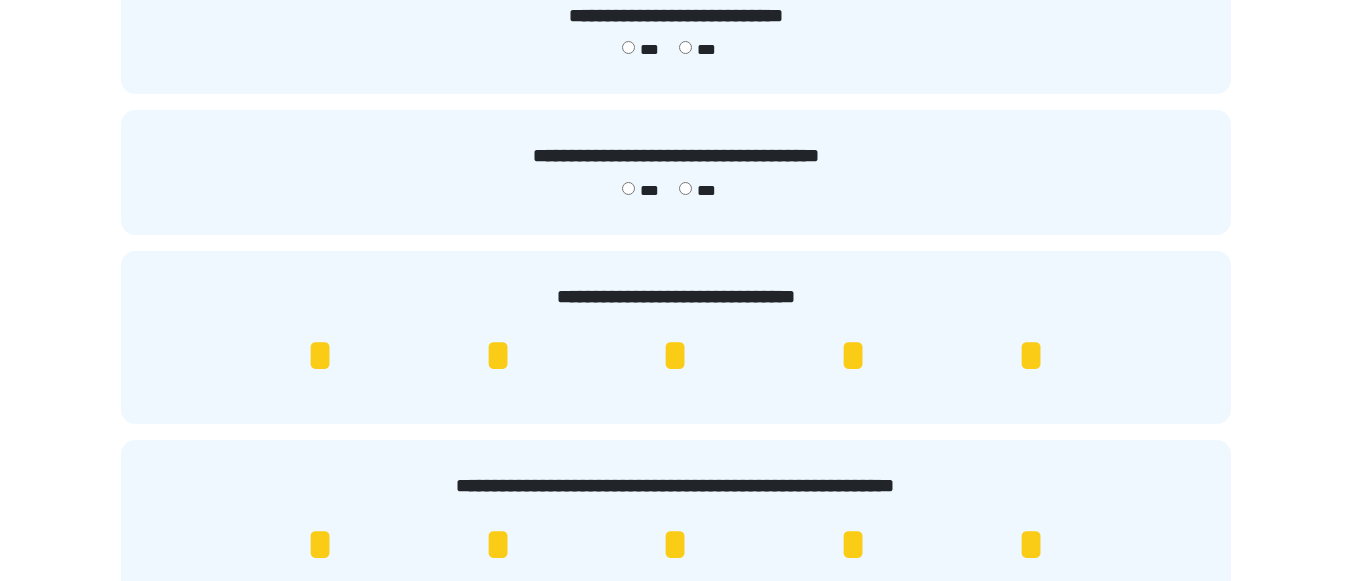 click on "***" at bounding box center (640, 191) 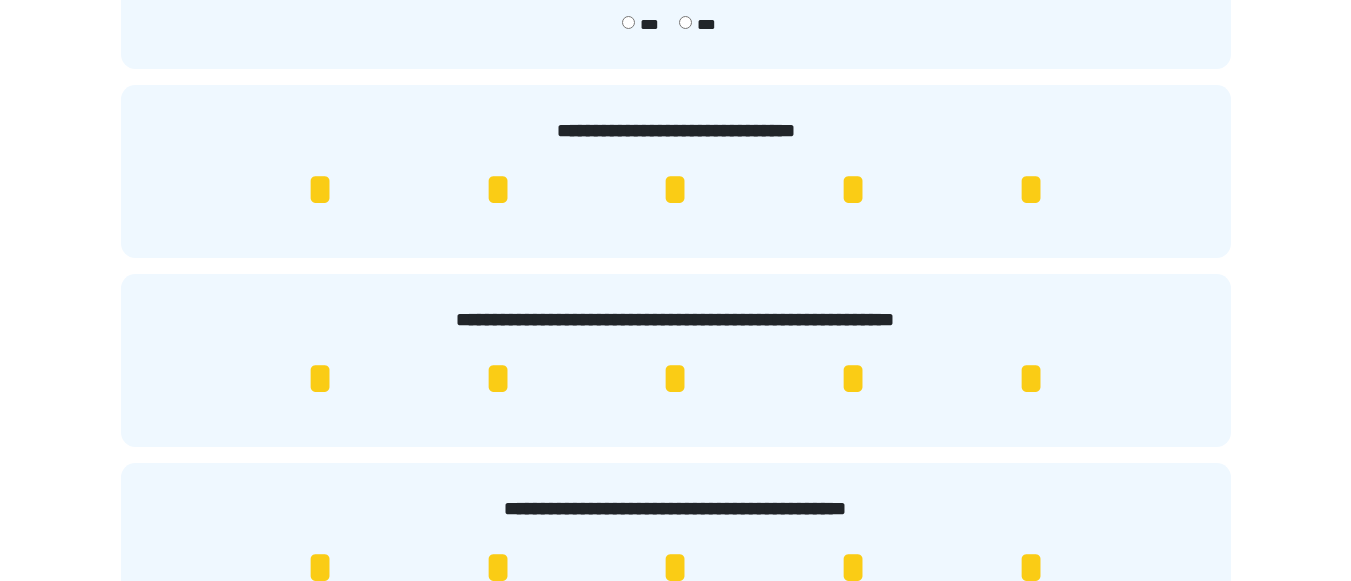 scroll, scrollTop: 400, scrollLeft: 0, axis: vertical 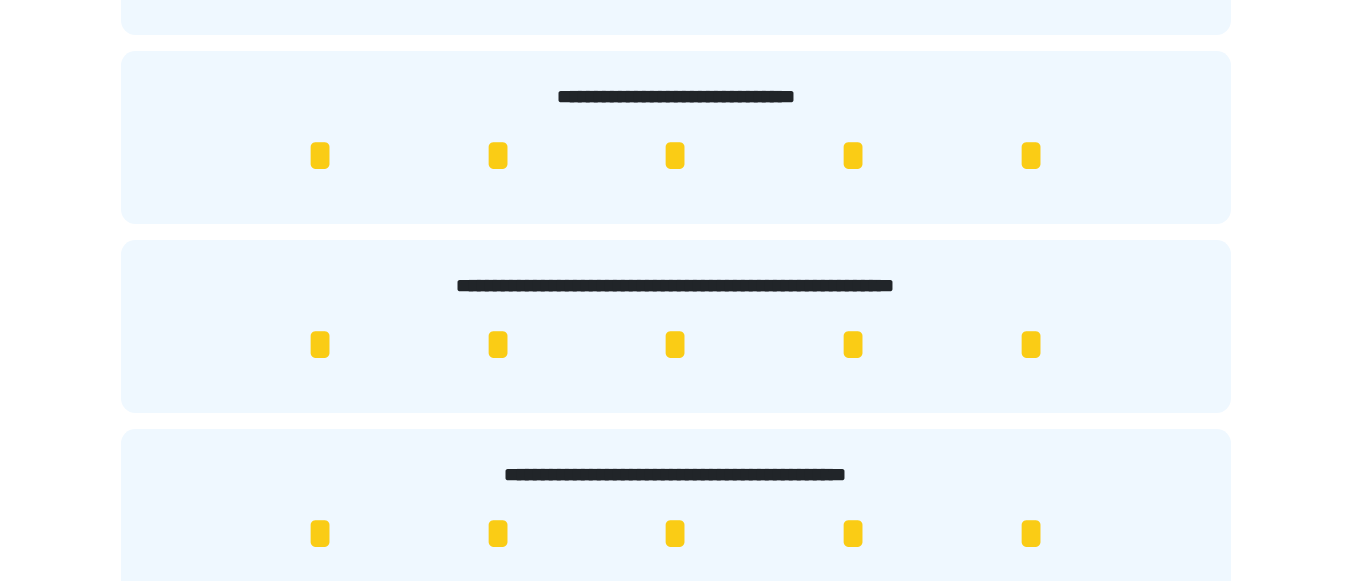 click on "*" at bounding box center [1031, 156] 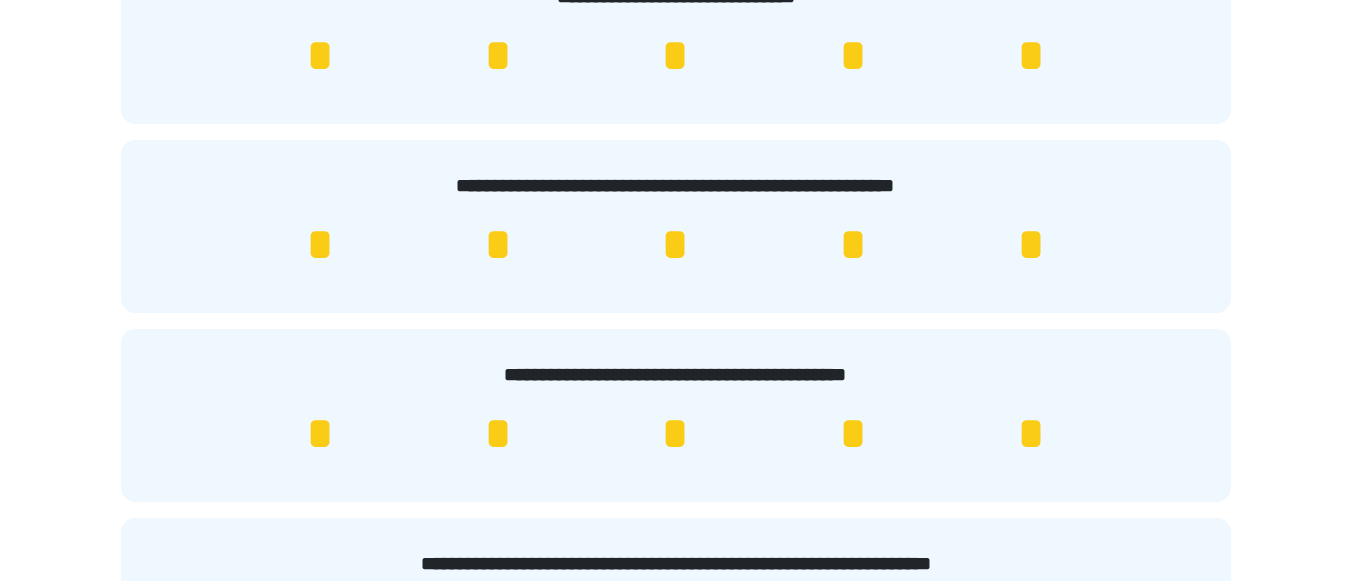 scroll, scrollTop: 600, scrollLeft: 0, axis: vertical 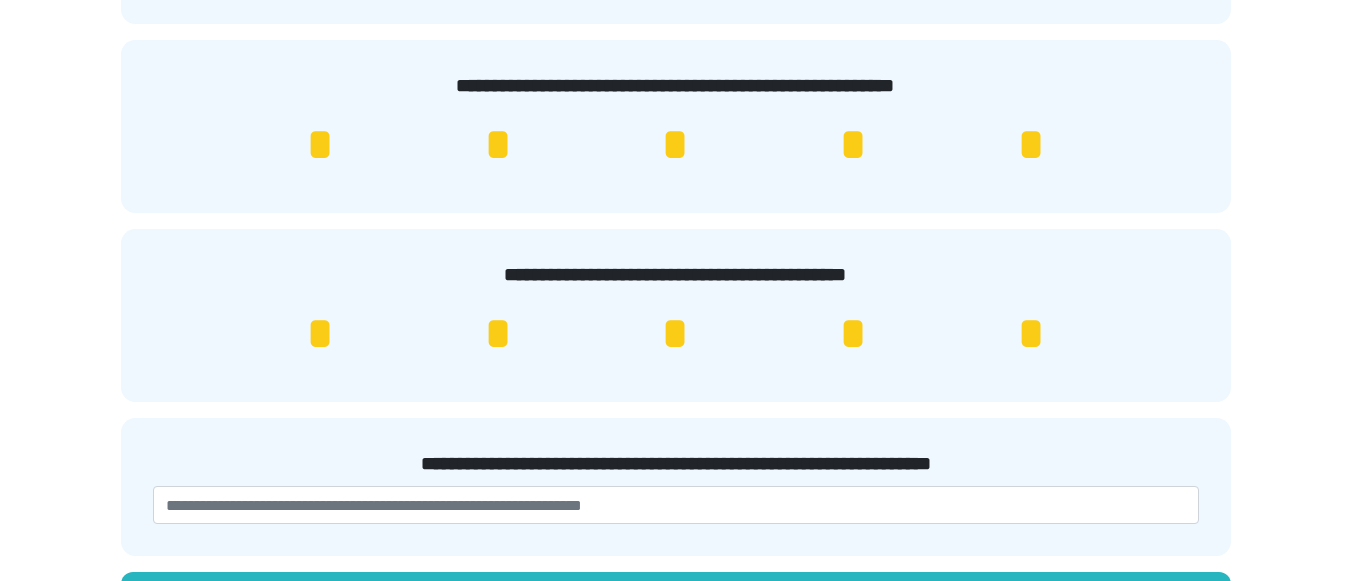 click on "*" at bounding box center [1031, 145] 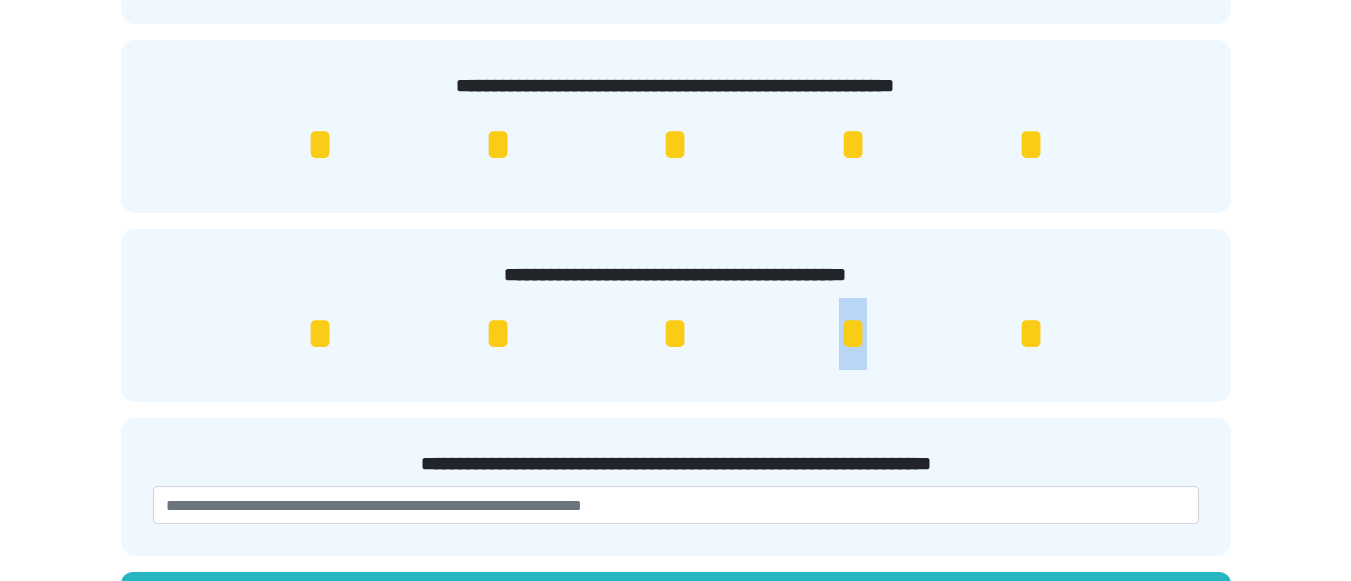 click on "*" at bounding box center (853, 334) 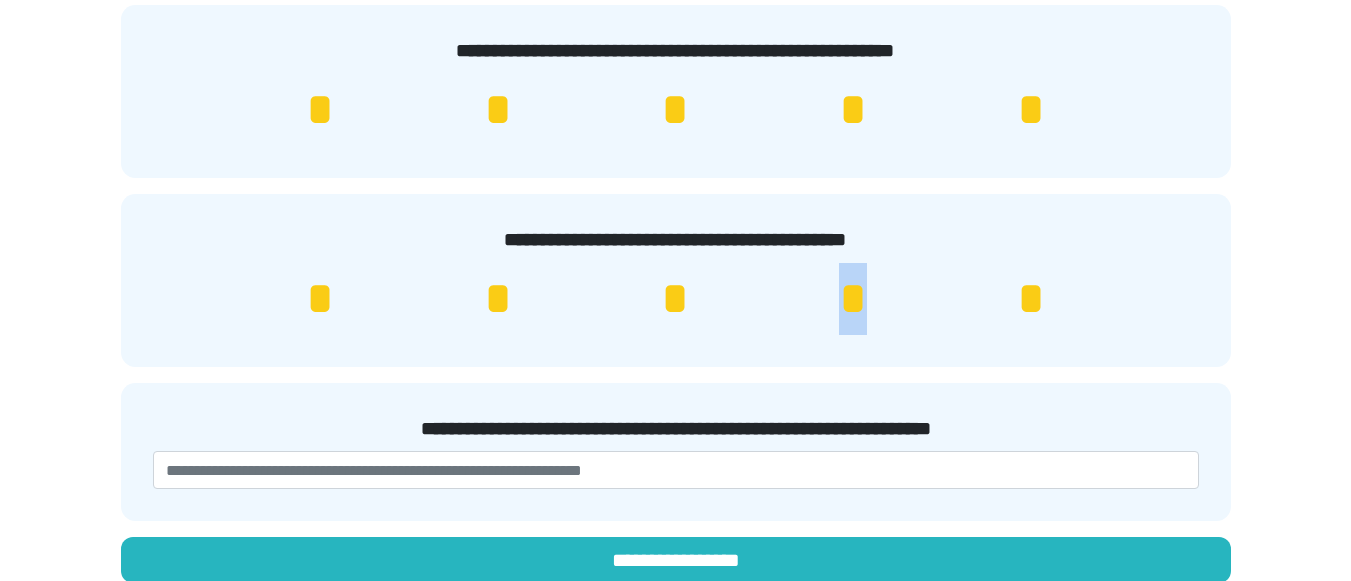 scroll, scrollTop: 653, scrollLeft: 0, axis: vertical 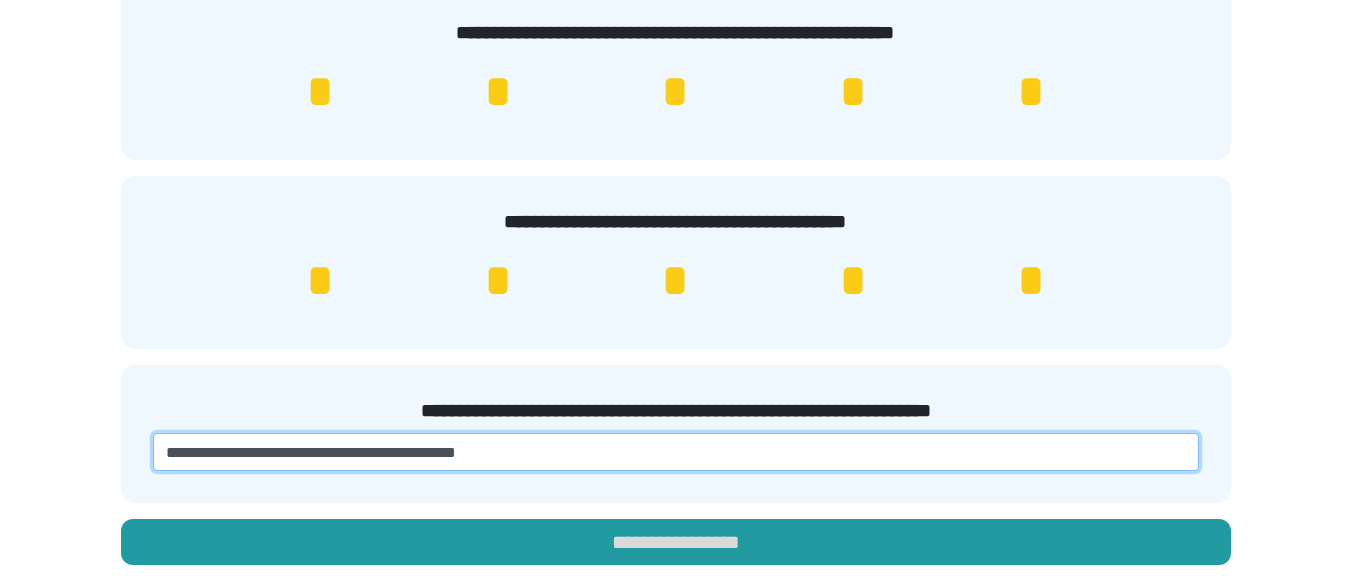 type on "**********" 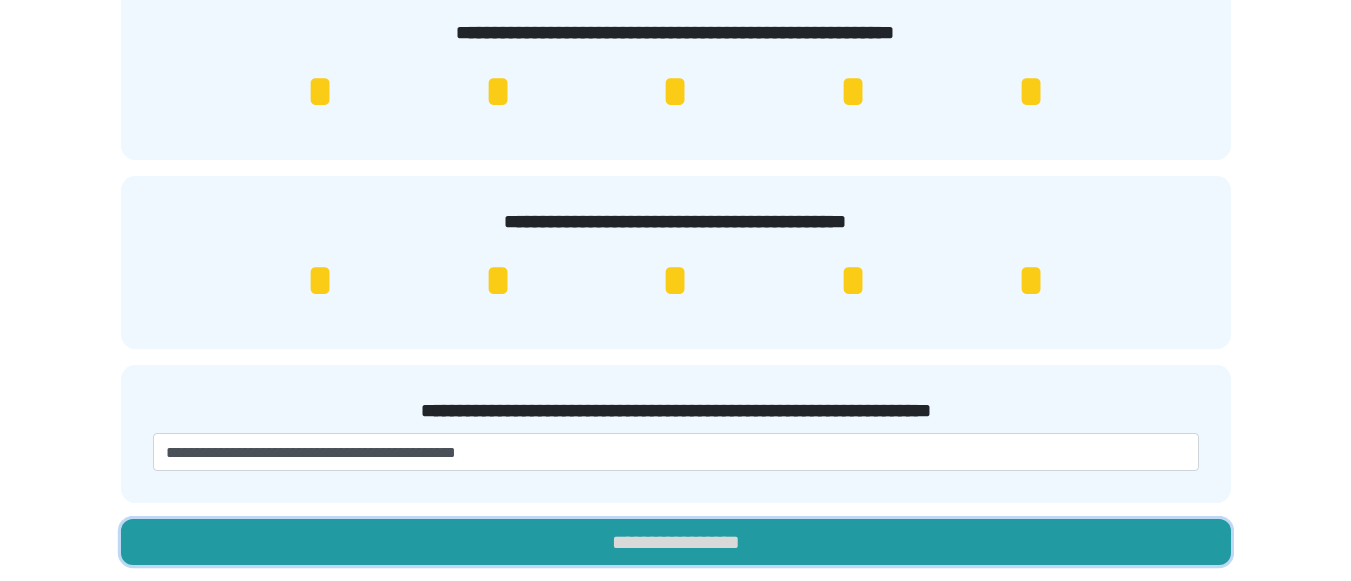 click on "**********" at bounding box center [676, 542] 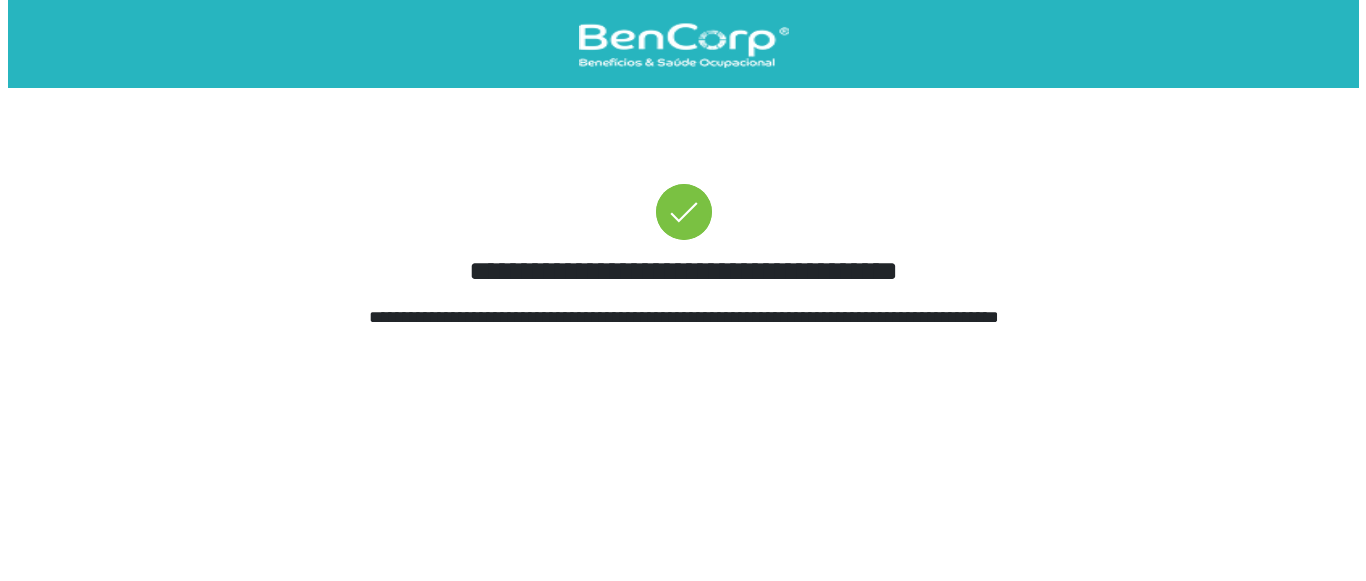 scroll, scrollTop: 0, scrollLeft: 0, axis: both 